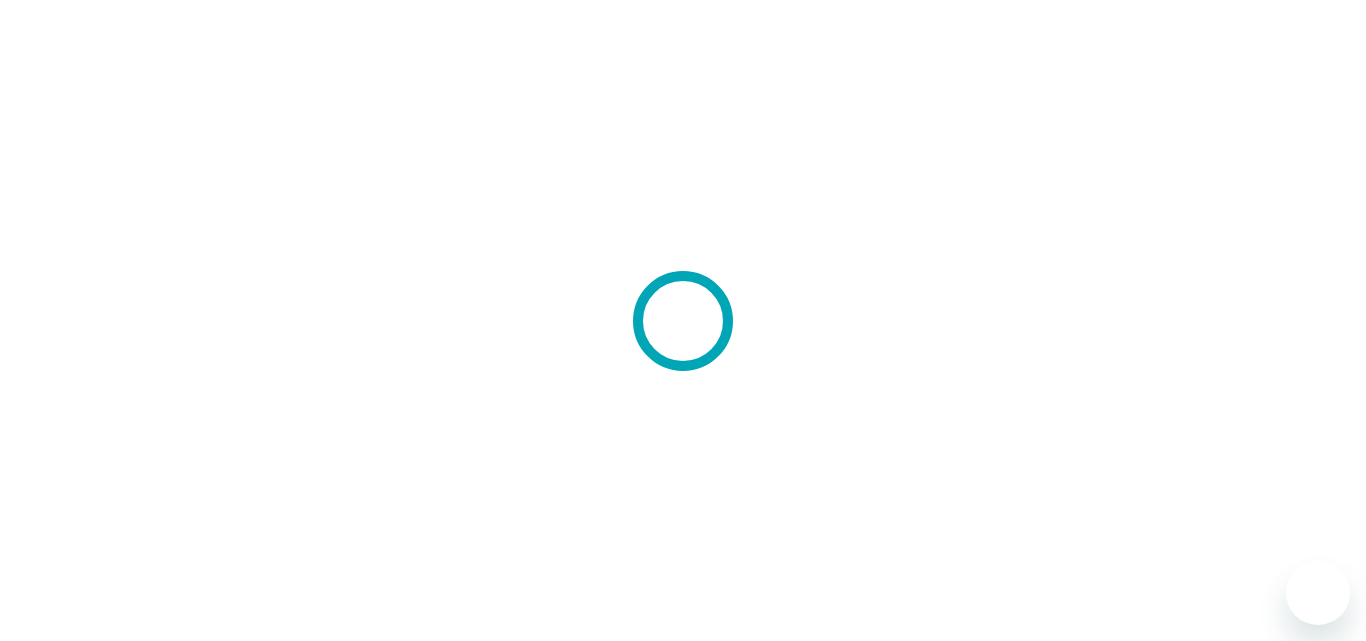 scroll, scrollTop: 0, scrollLeft: 0, axis: both 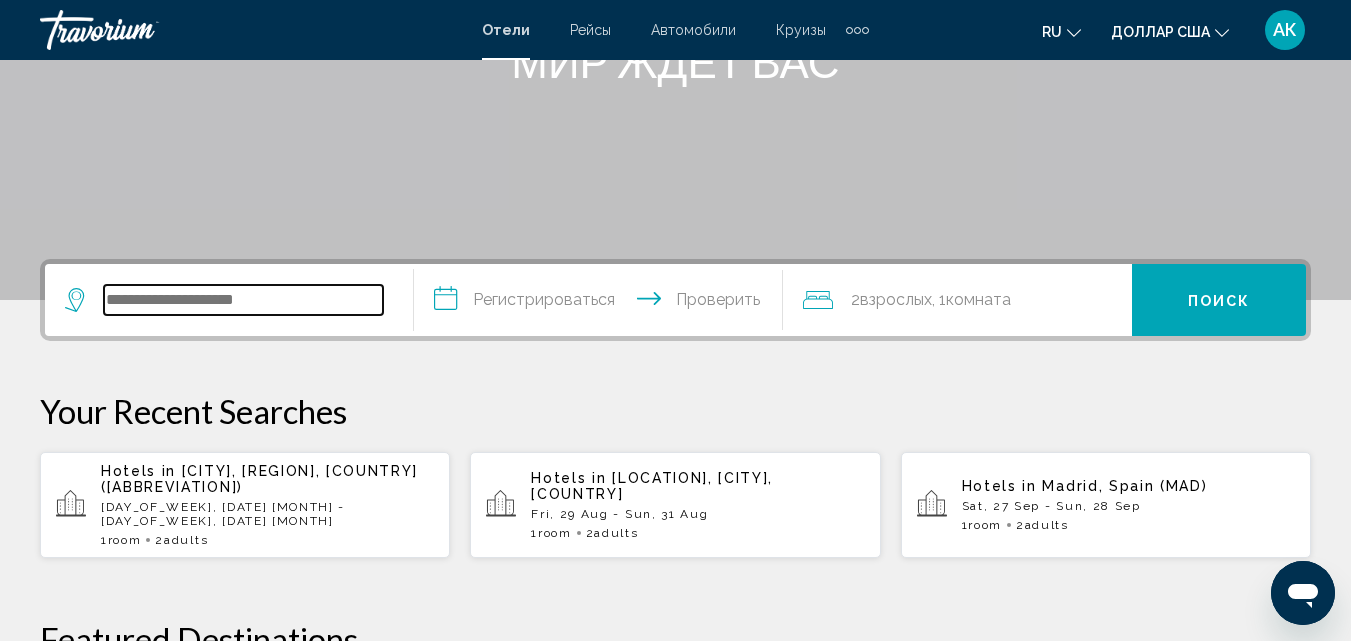 click at bounding box center [243, 300] 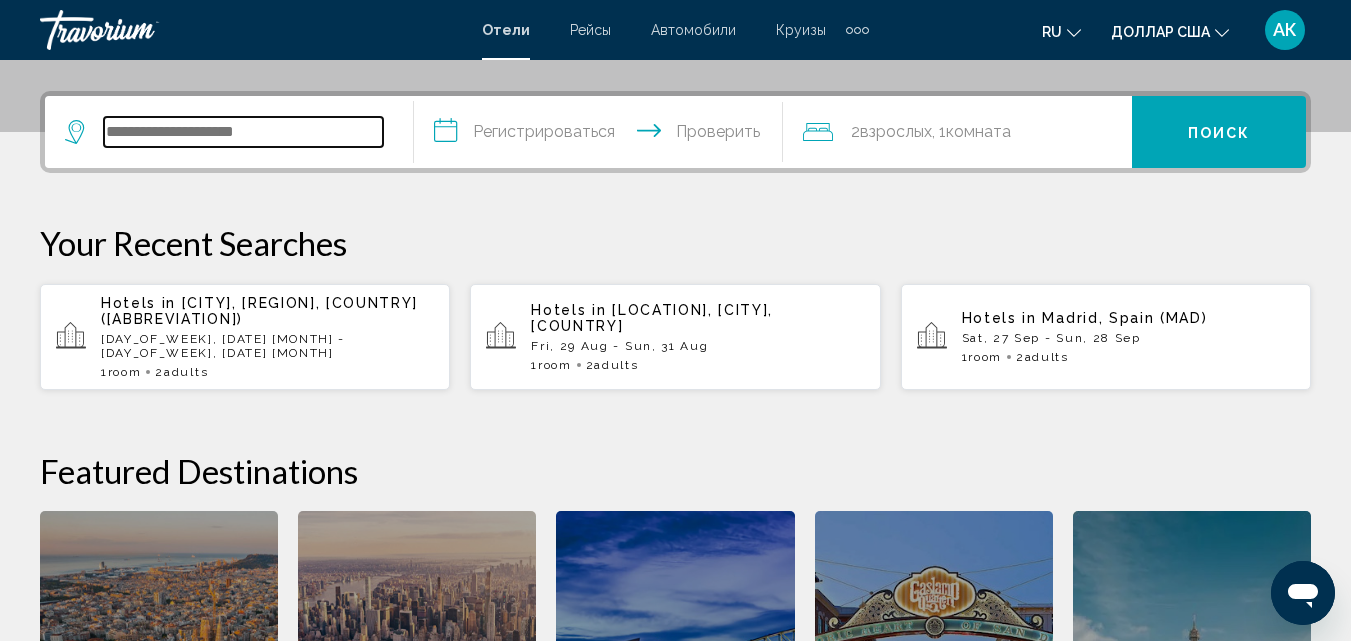 scroll, scrollTop: 494, scrollLeft: 0, axis: vertical 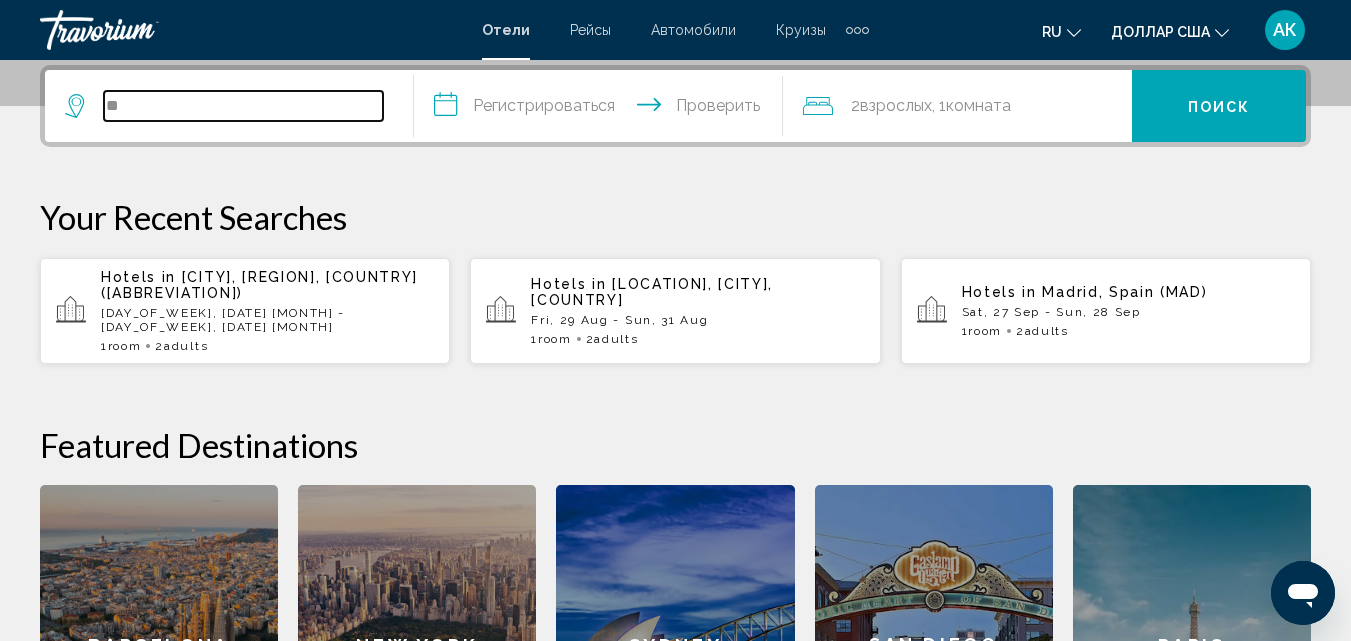 type on "*" 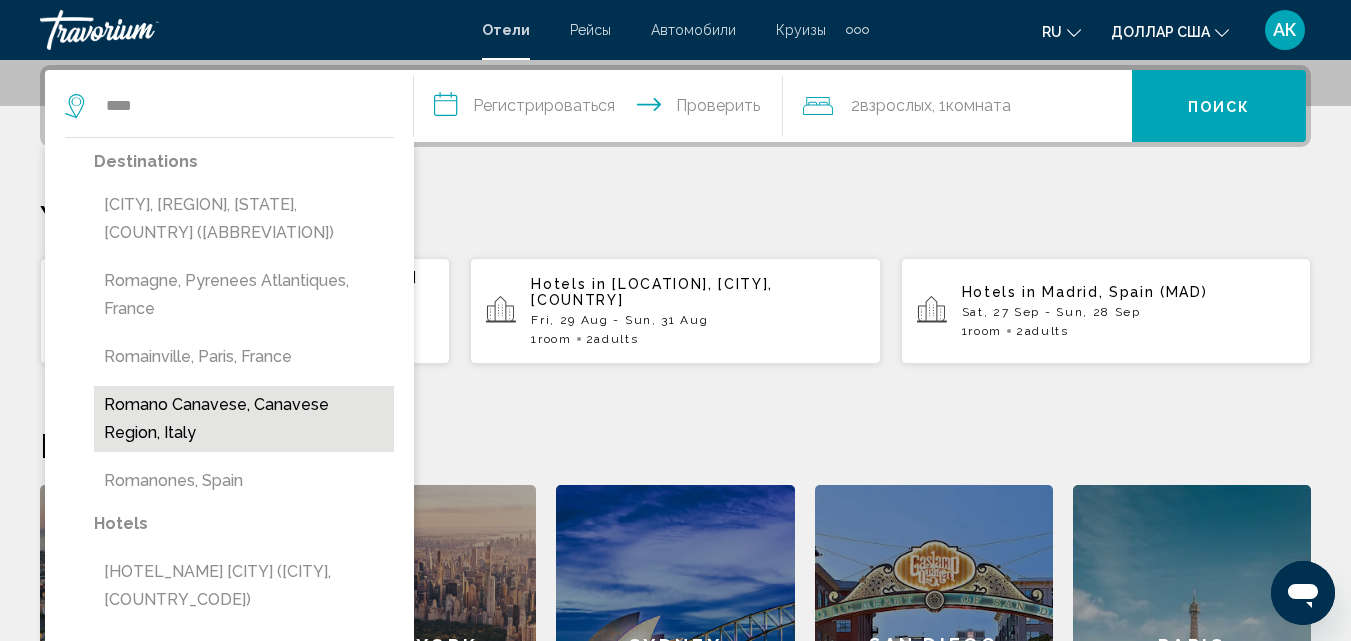 click on "Romano Canavese, Canavese Region, Italy" at bounding box center (244, 419) 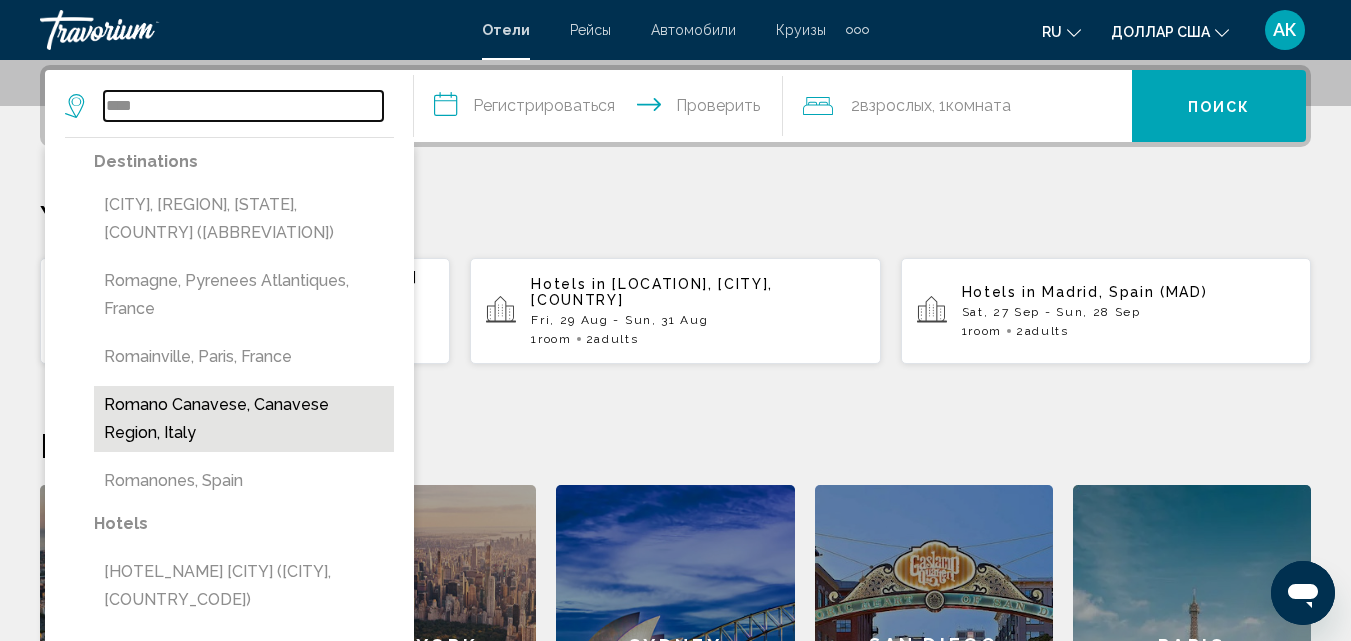 type on "**********" 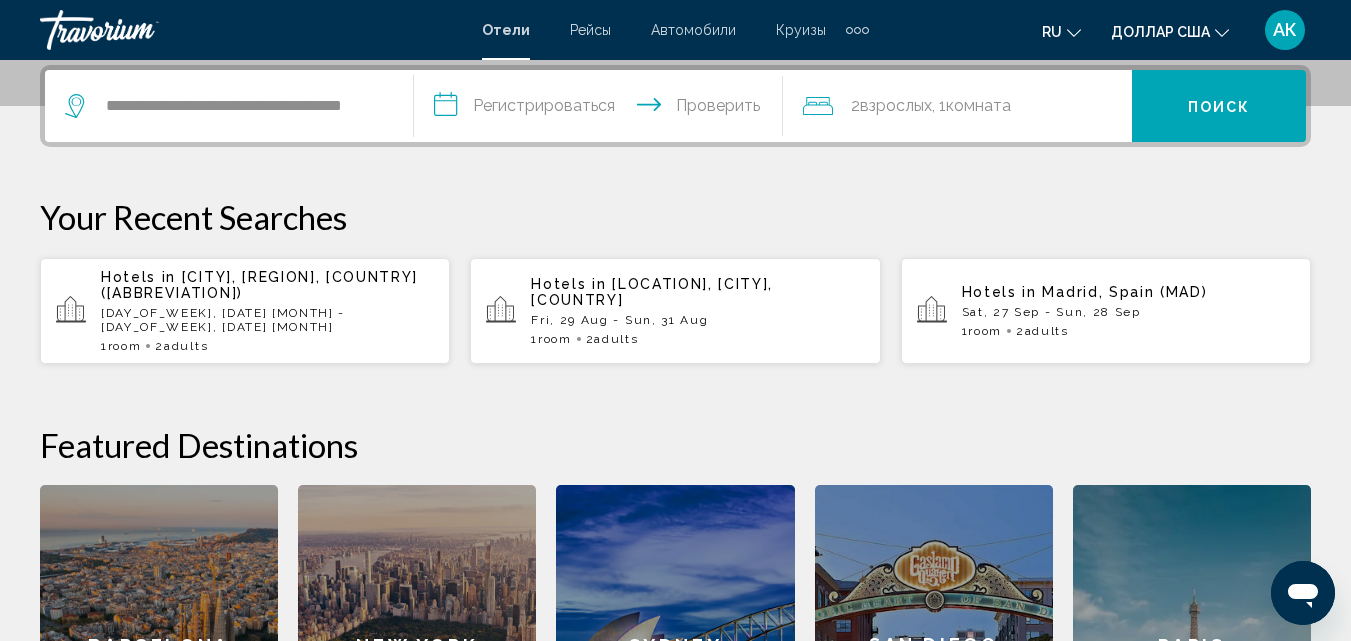 click on "**********" at bounding box center (602, 109) 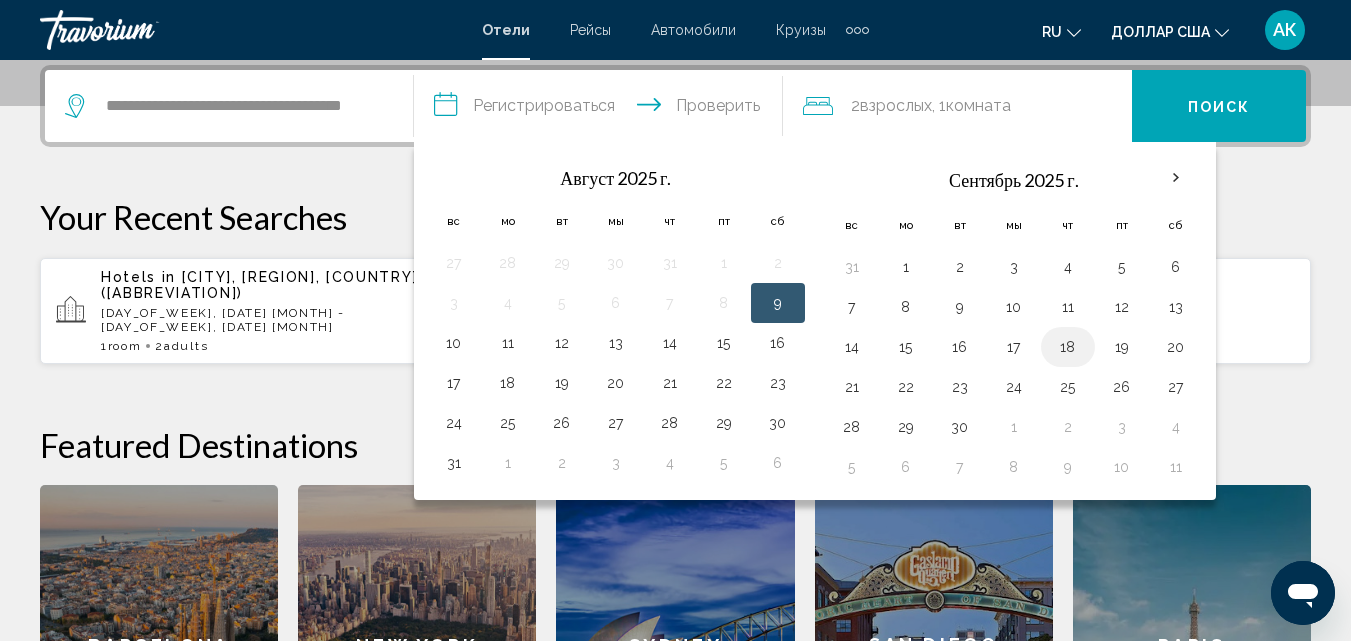 click on "18" at bounding box center [1068, 347] 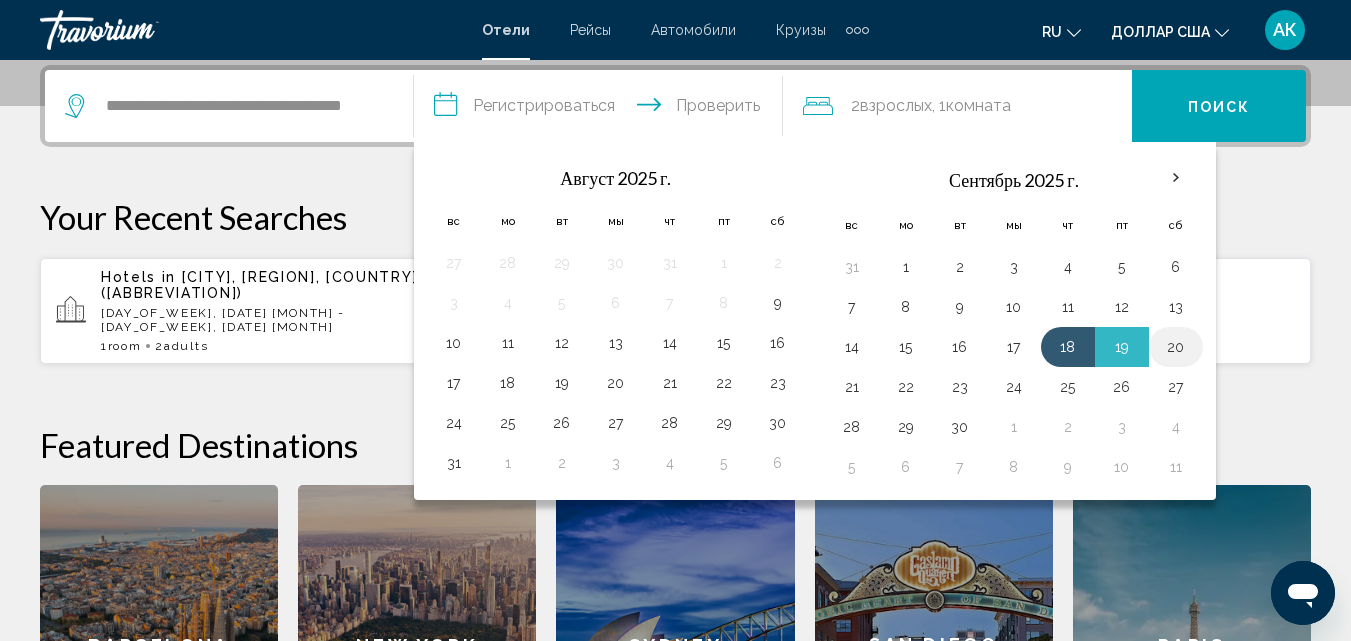 click on "20" at bounding box center (1176, 347) 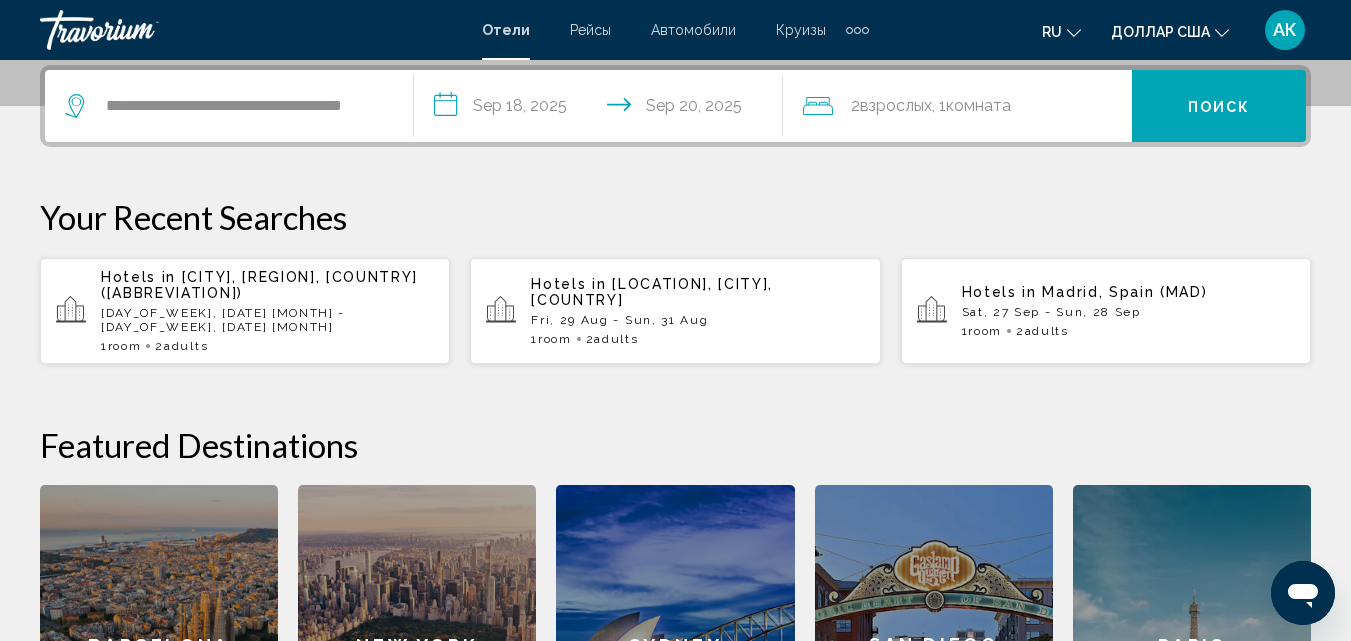 click on "Поиск" at bounding box center (1219, 106) 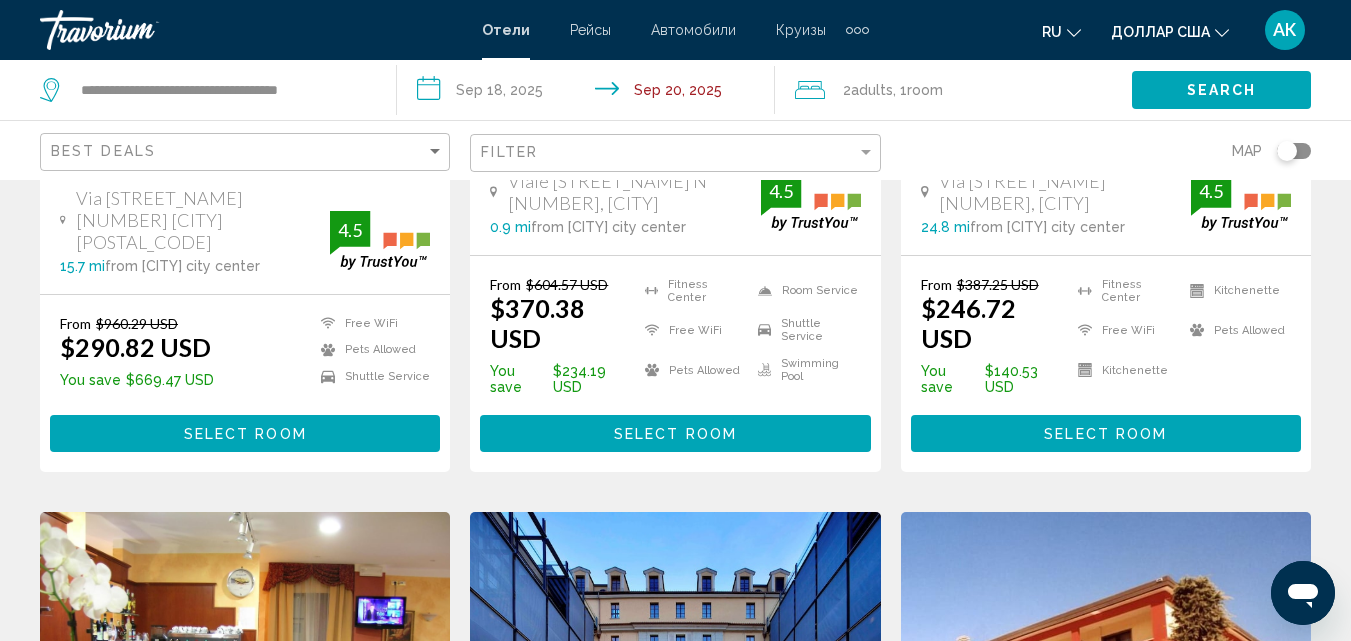 scroll, scrollTop: 500, scrollLeft: 0, axis: vertical 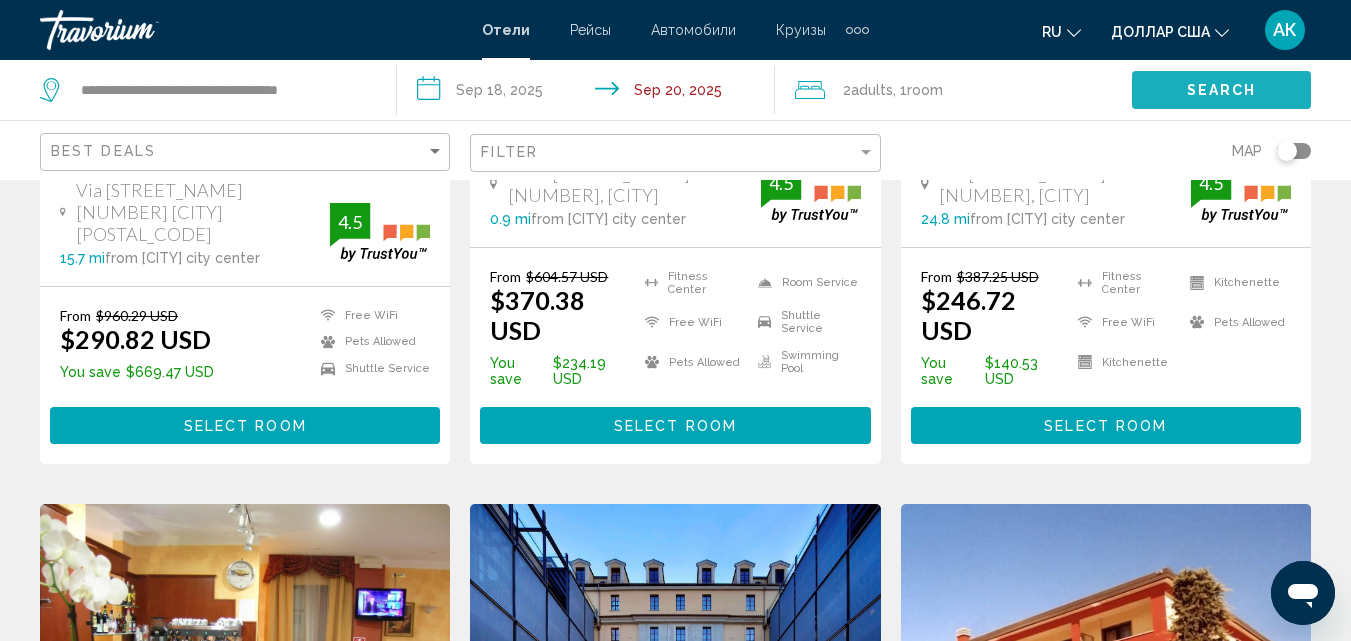 drag, startPoint x: 1179, startPoint y: 75, endPoint x: 1365, endPoint y: -87, distance: 246.65765 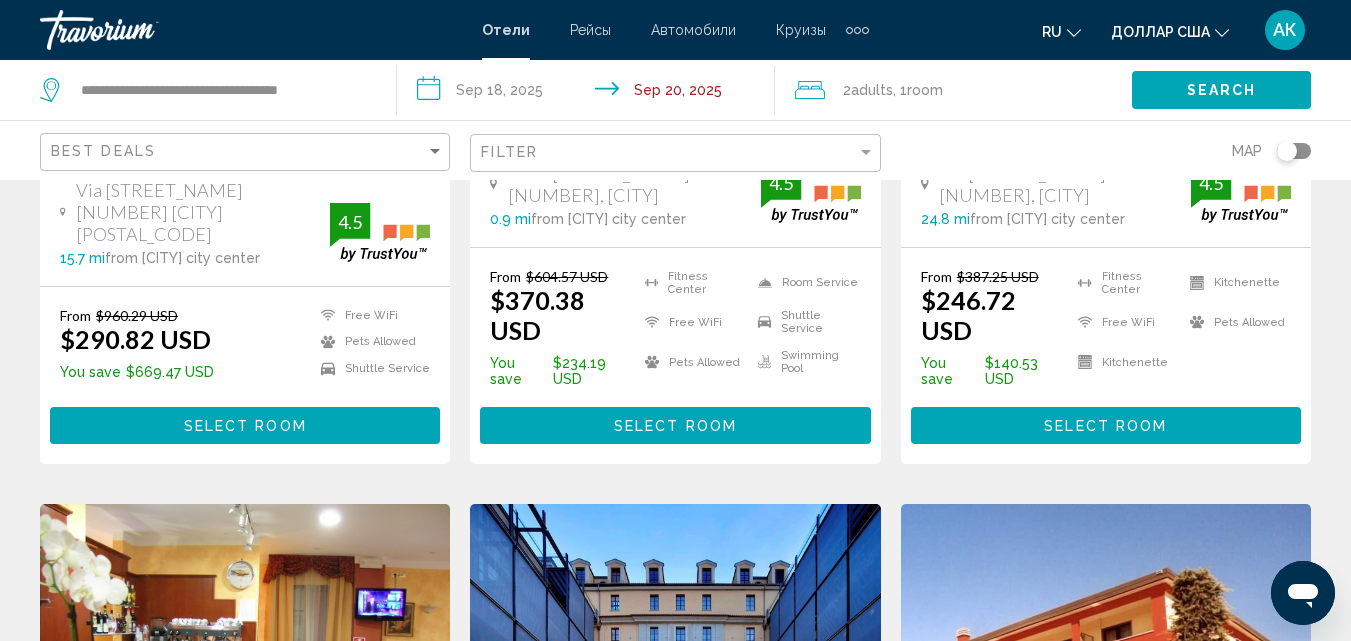 click at bounding box center (857, 30) 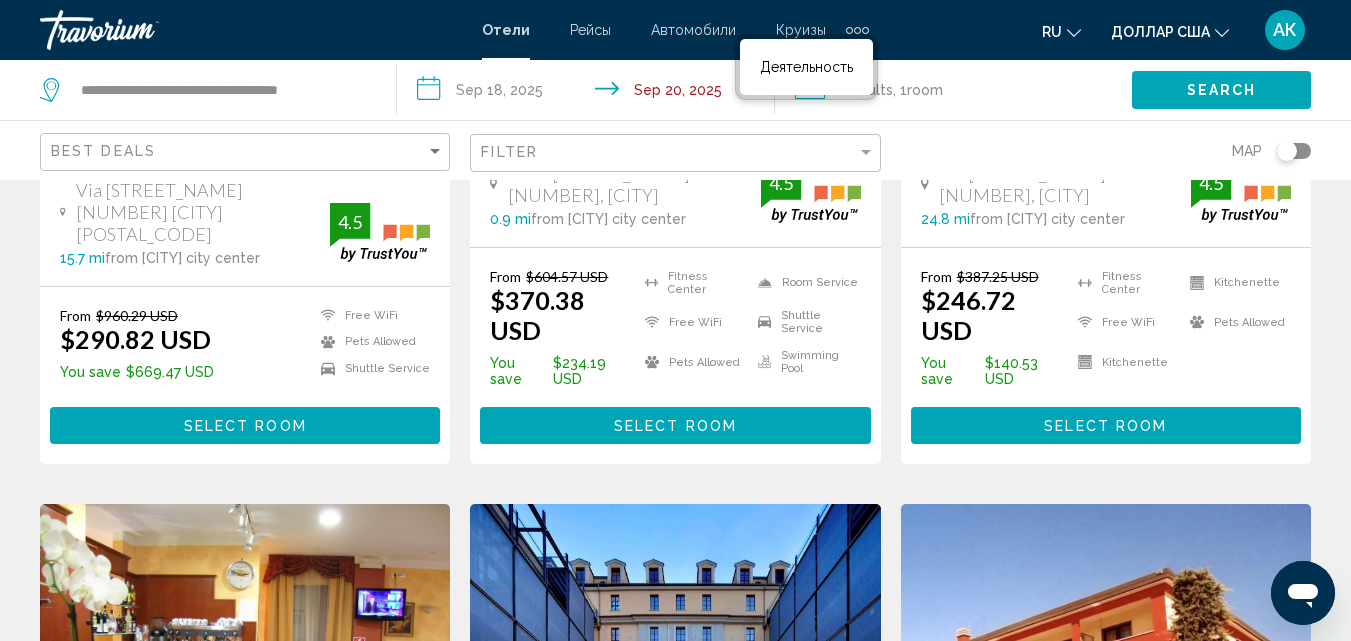 click on "Деятельность" at bounding box center (806, 67) 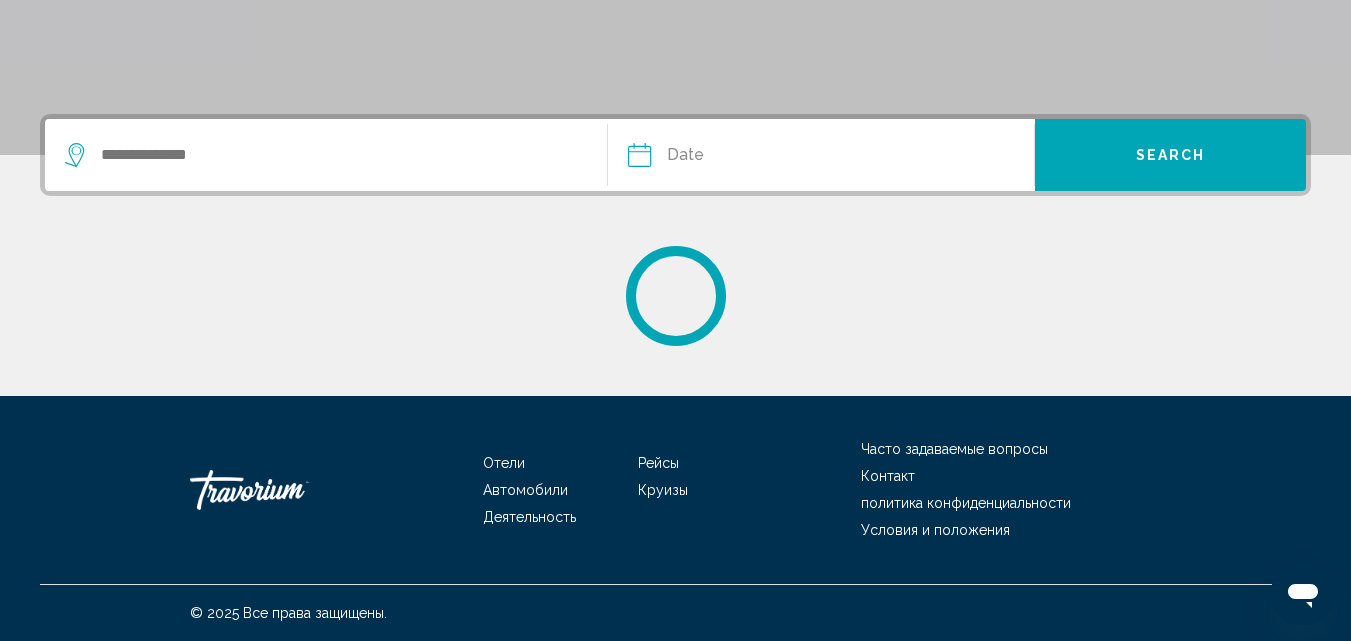 scroll, scrollTop: 0, scrollLeft: 0, axis: both 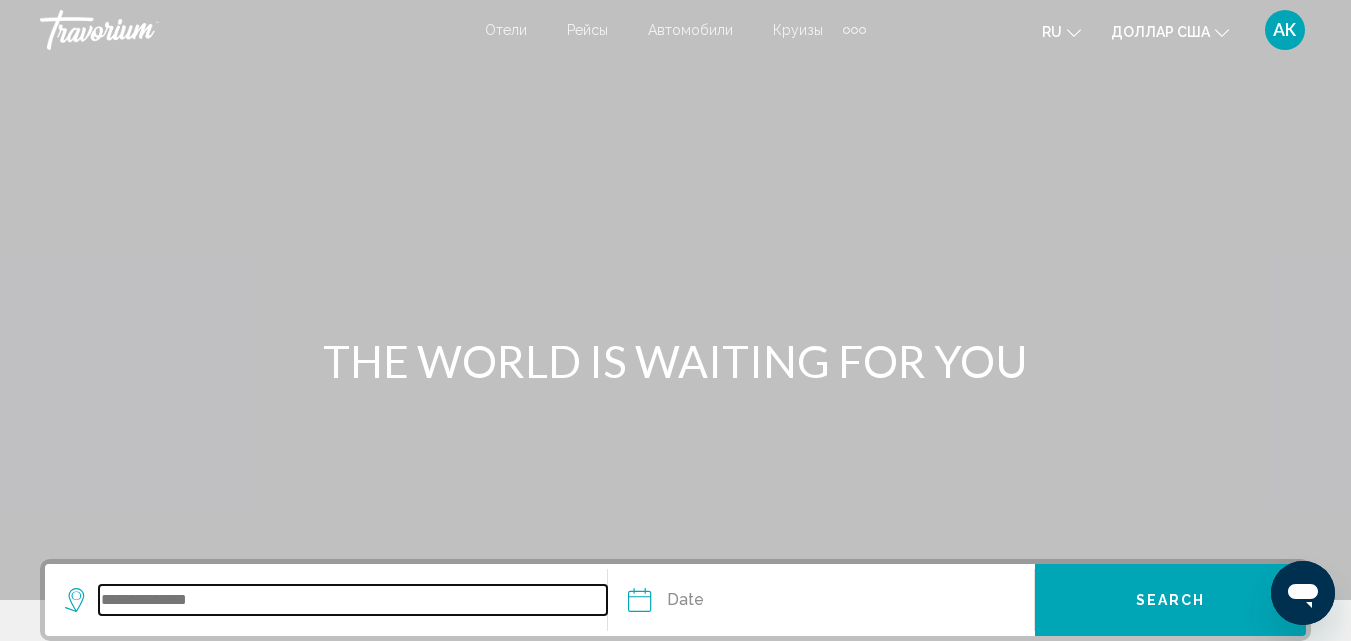 click at bounding box center (353, 600) 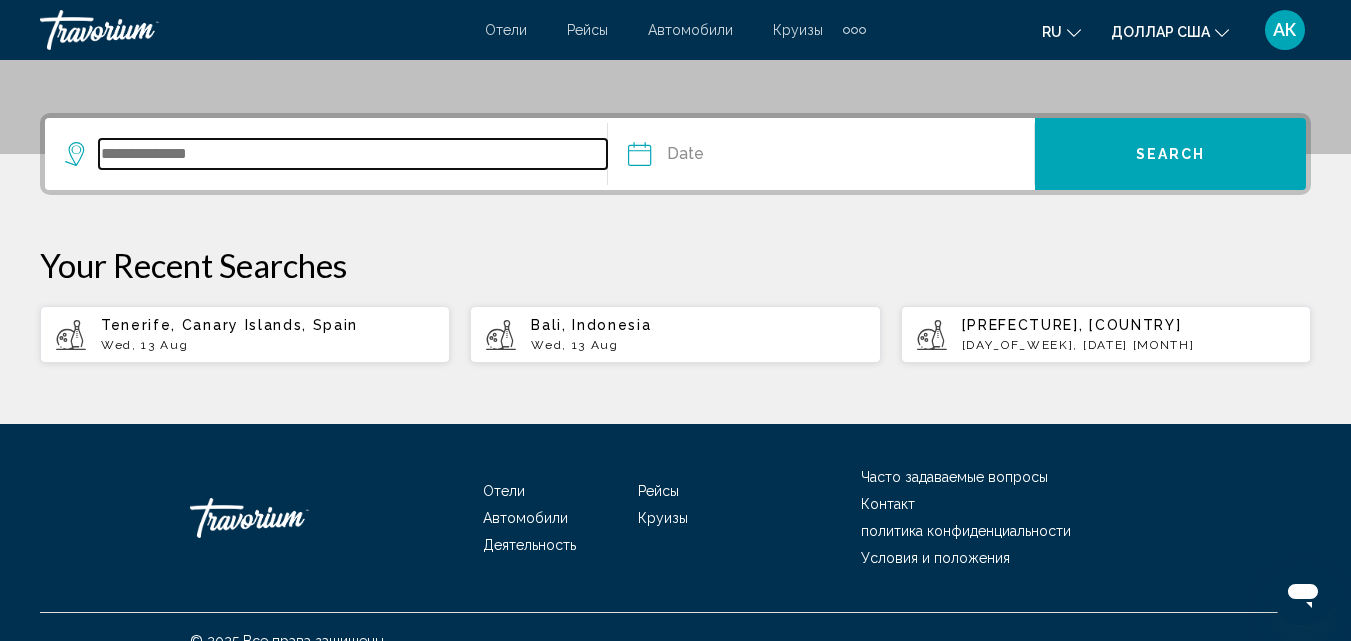 scroll, scrollTop: 474, scrollLeft: 0, axis: vertical 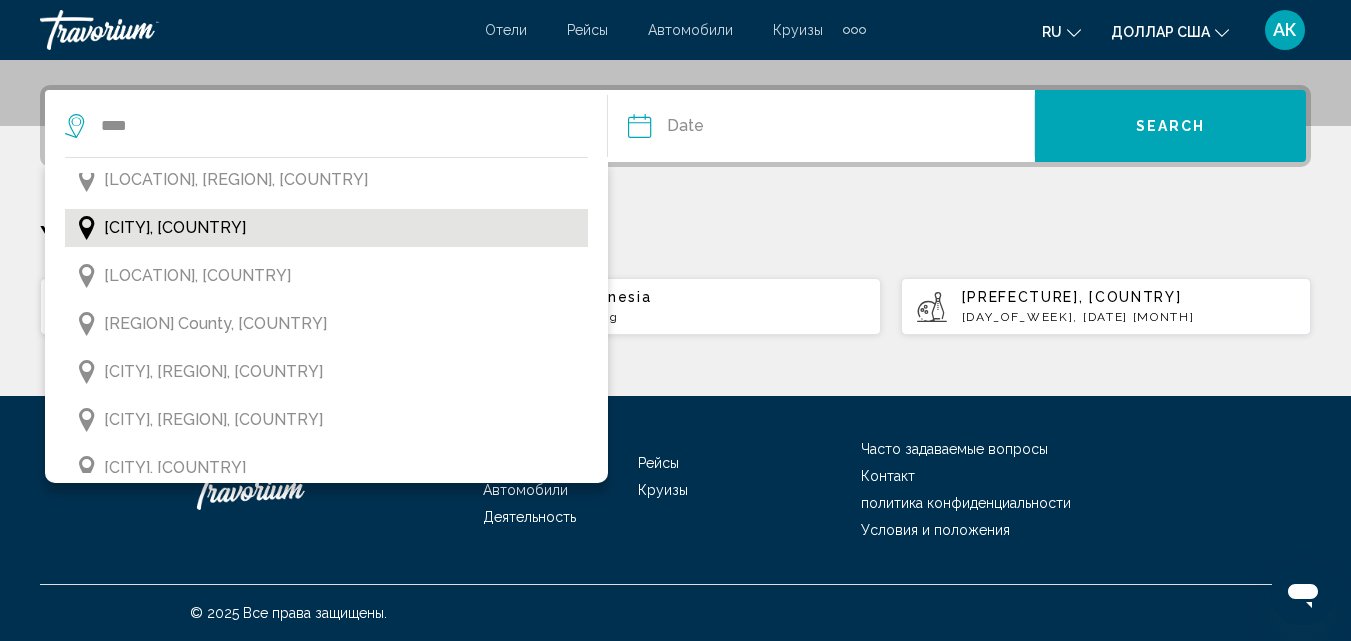 click on "[CITY], [COUNTRY]" at bounding box center (175, 228) 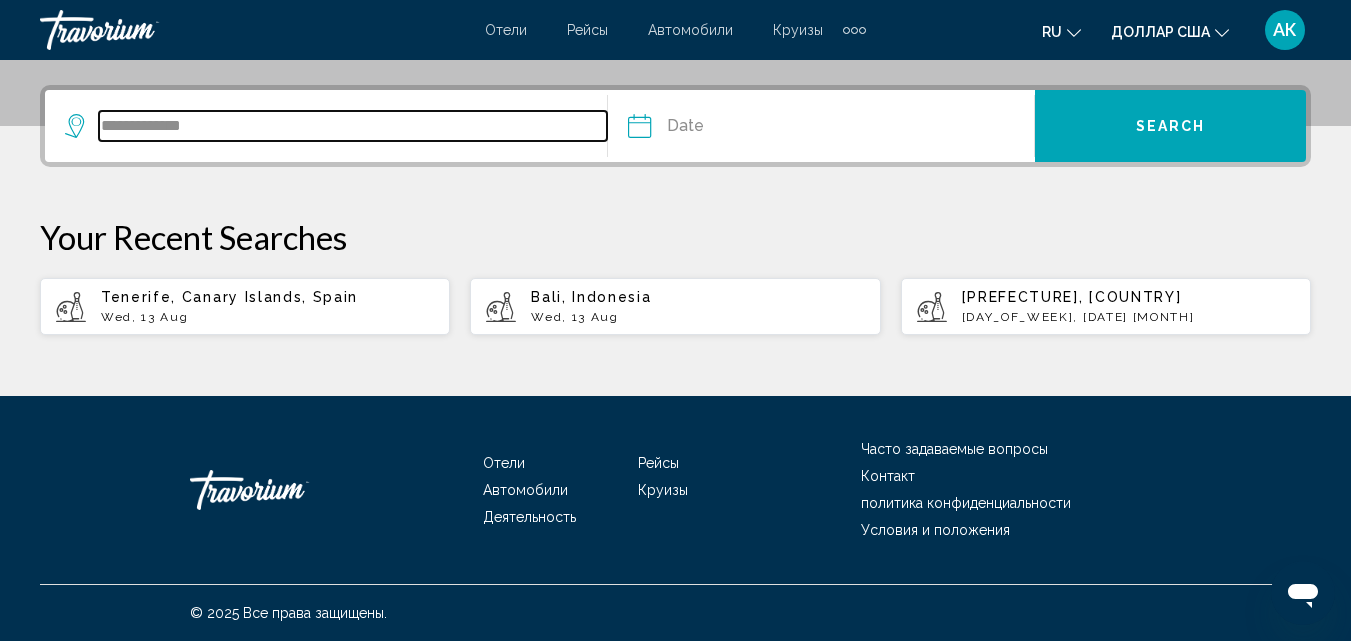 drag, startPoint x: 243, startPoint y: 132, endPoint x: 58, endPoint y: 134, distance: 185.0108 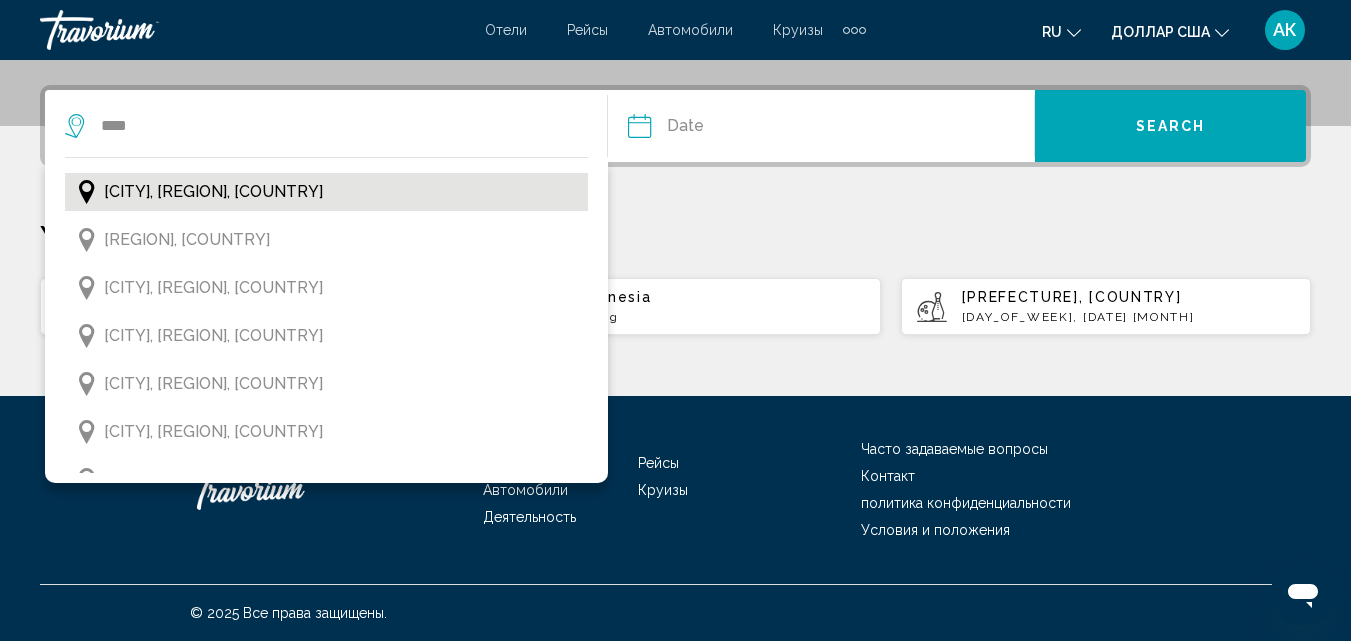 click on "[CITY], [REGION], [COUNTRY]" at bounding box center [213, 192] 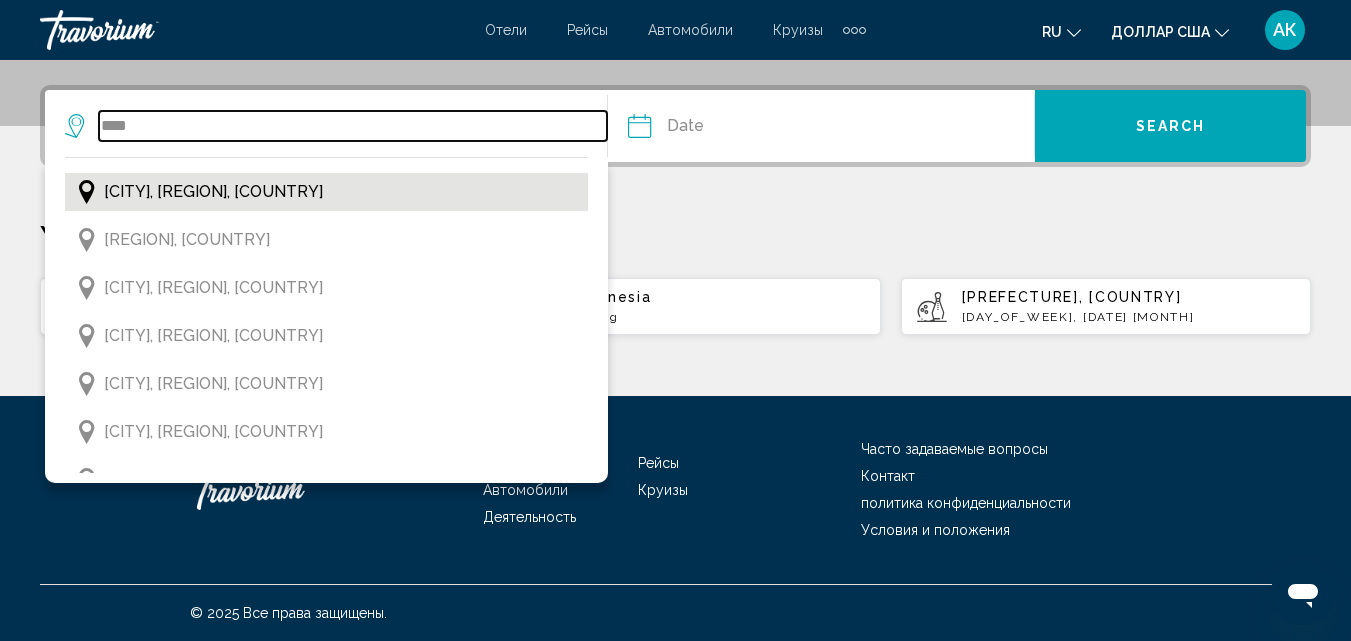 type on "**********" 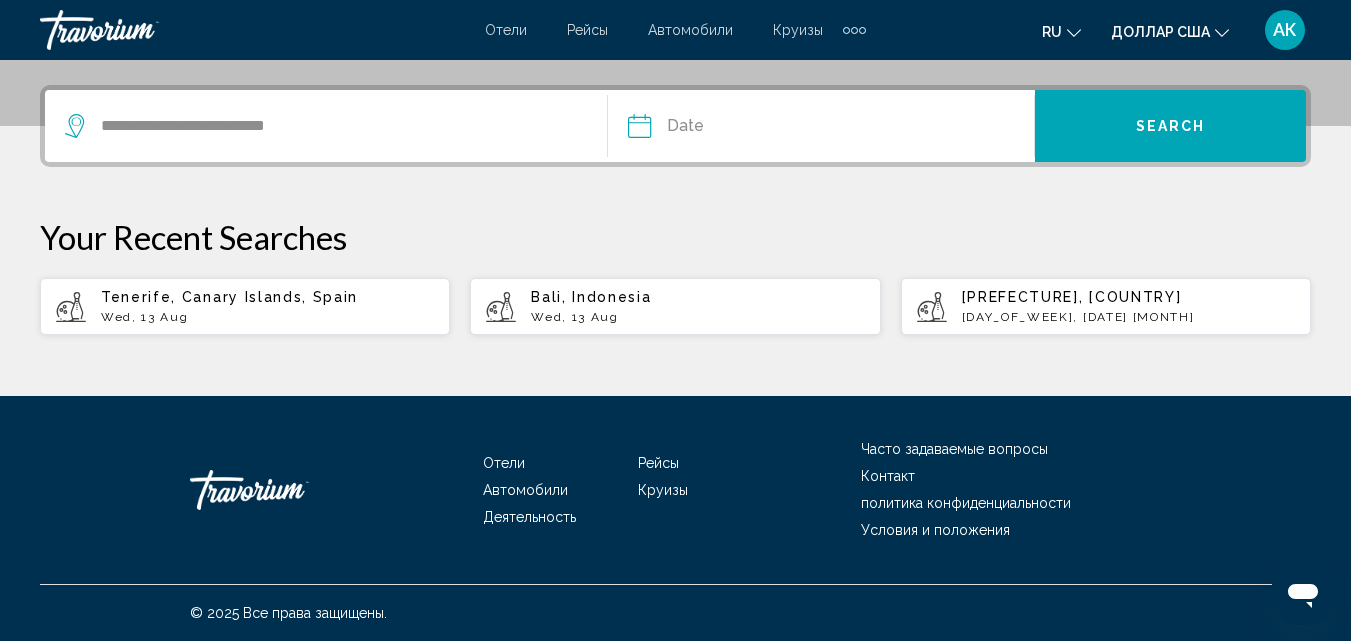 click at bounding box center [728, 129] 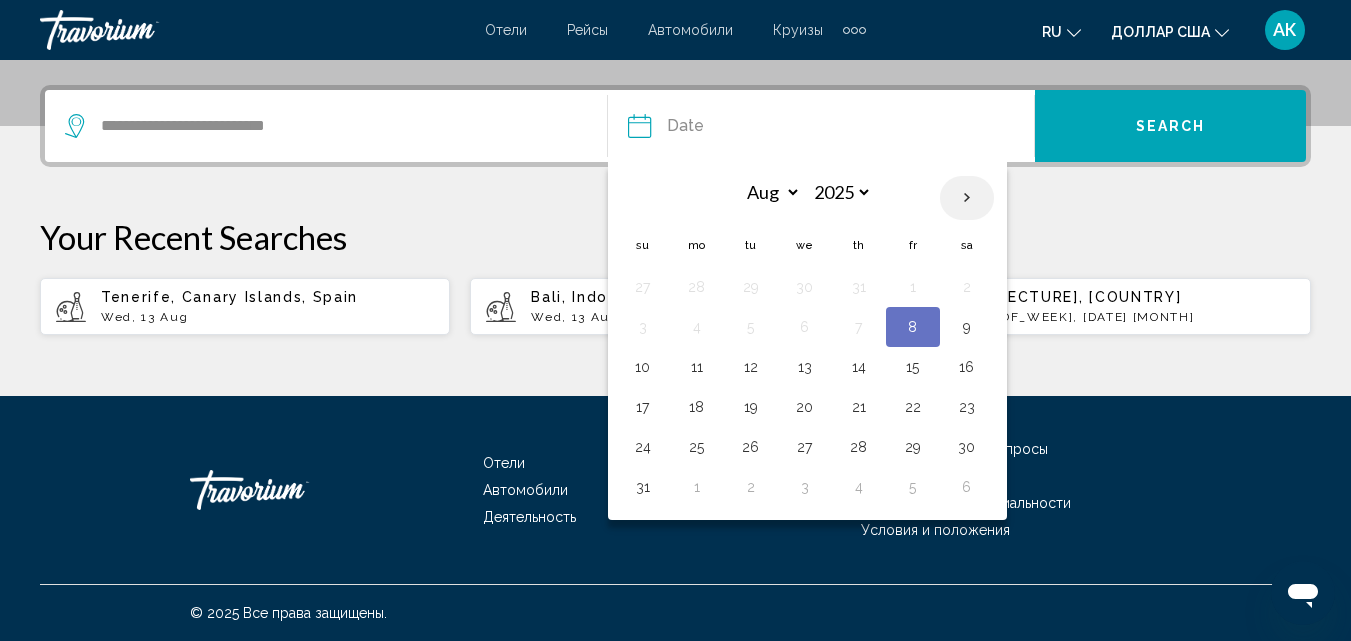 click at bounding box center (967, 198) 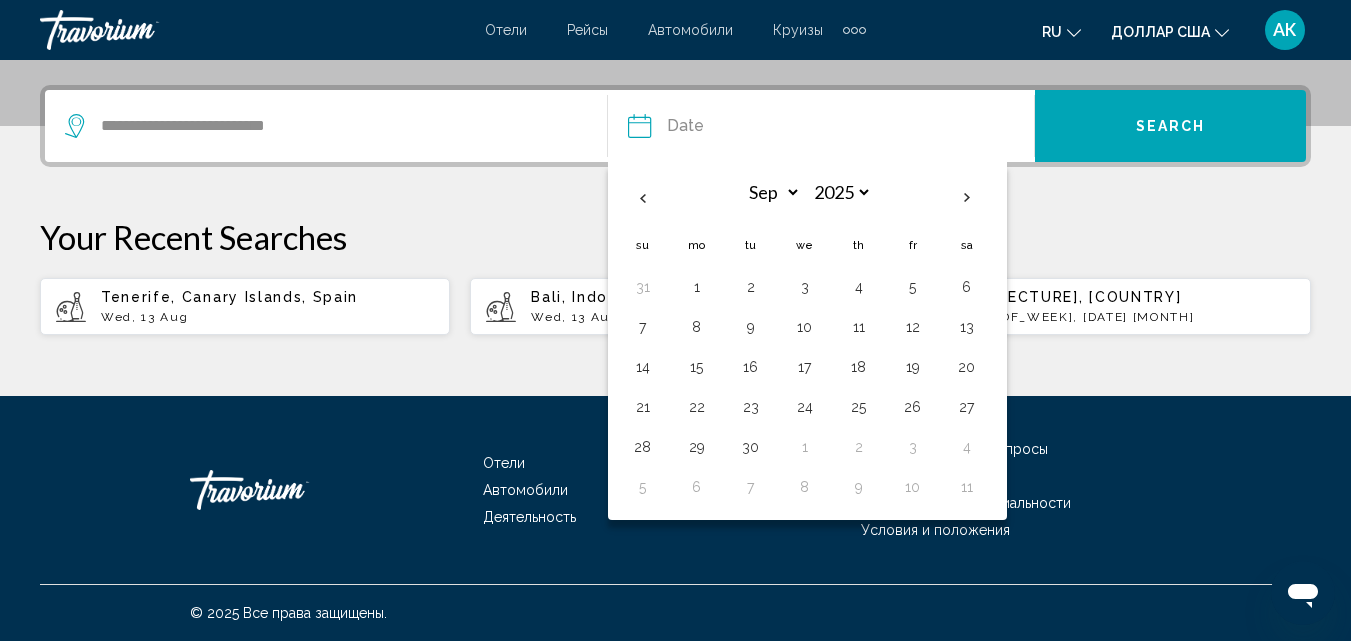 click on "10" at bounding box center [805, 327] 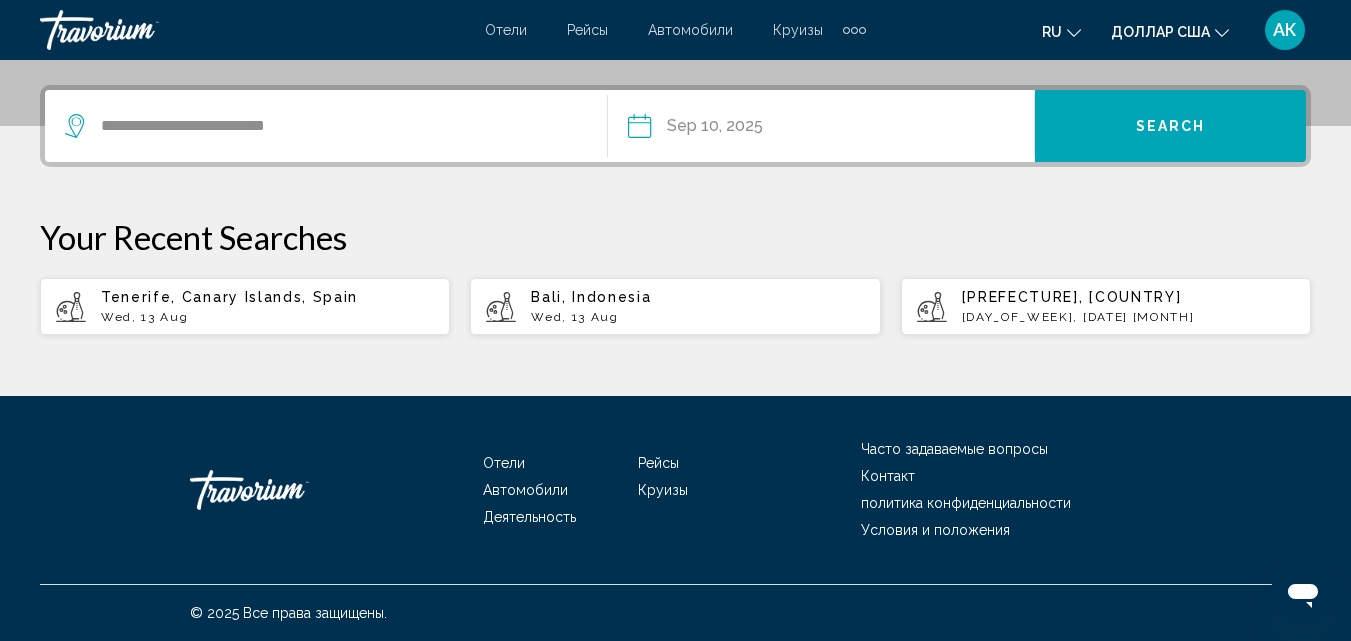 click on "Search" at bounding box center [1170, 126] 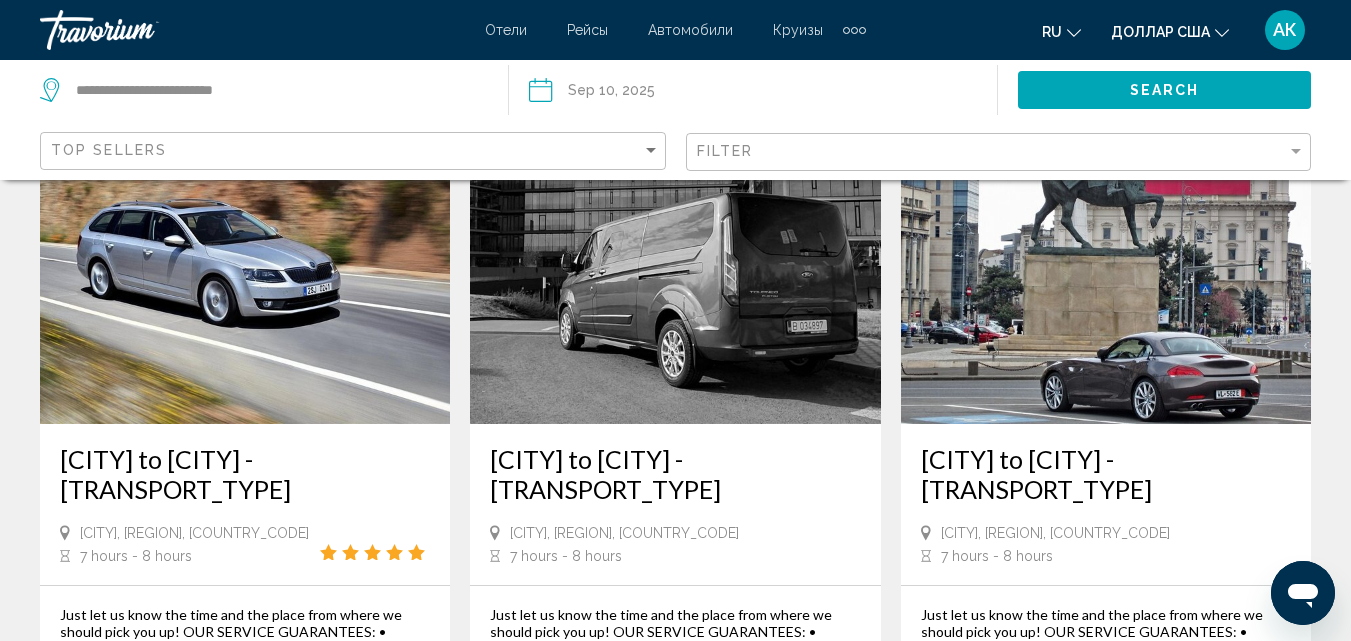 scroll, scrollTop: 100, scrollLeft: 0, axis: vertical 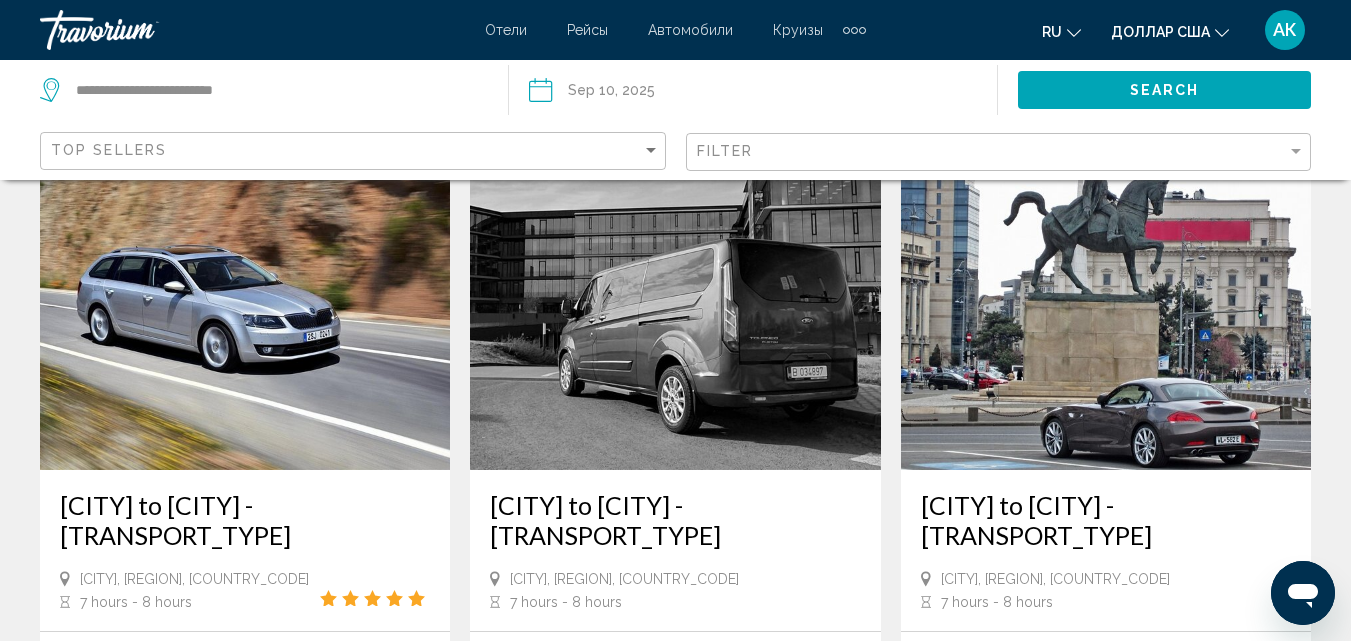 click at bounding box center (854, 30) 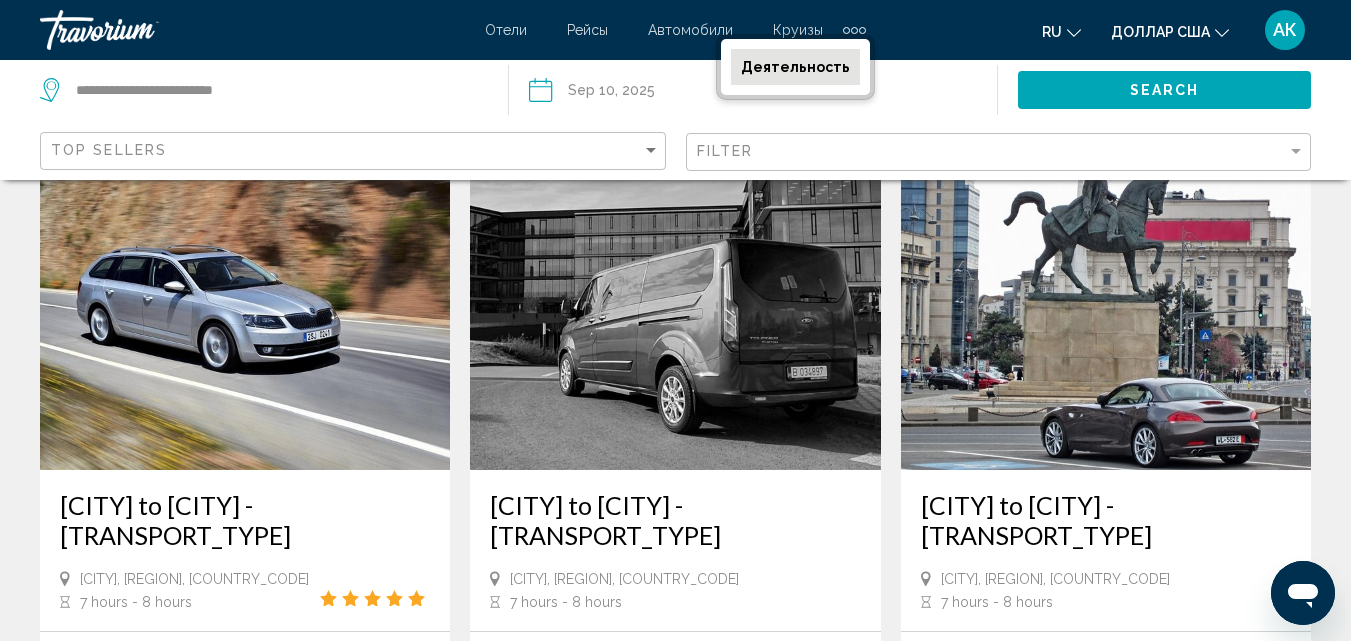 click on "Деятельность" at bounding box center (795, 67) 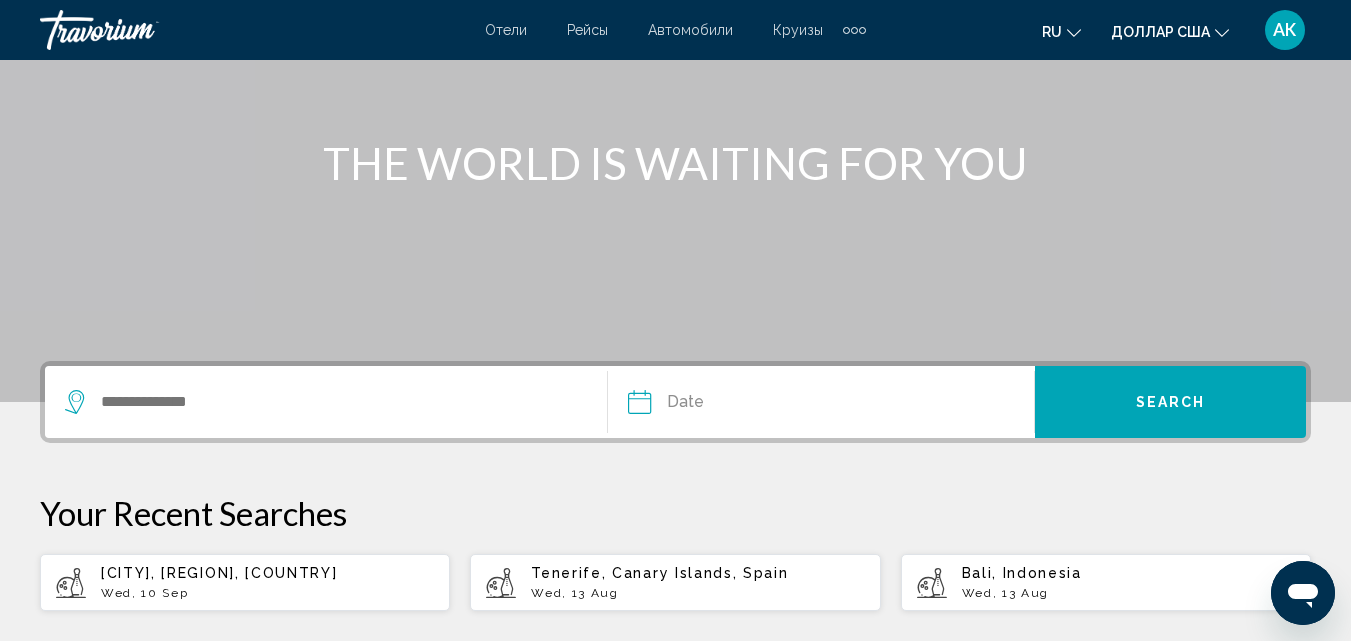 scroll, scrollTop: 200, scrollLeft: 0, axis: vertical 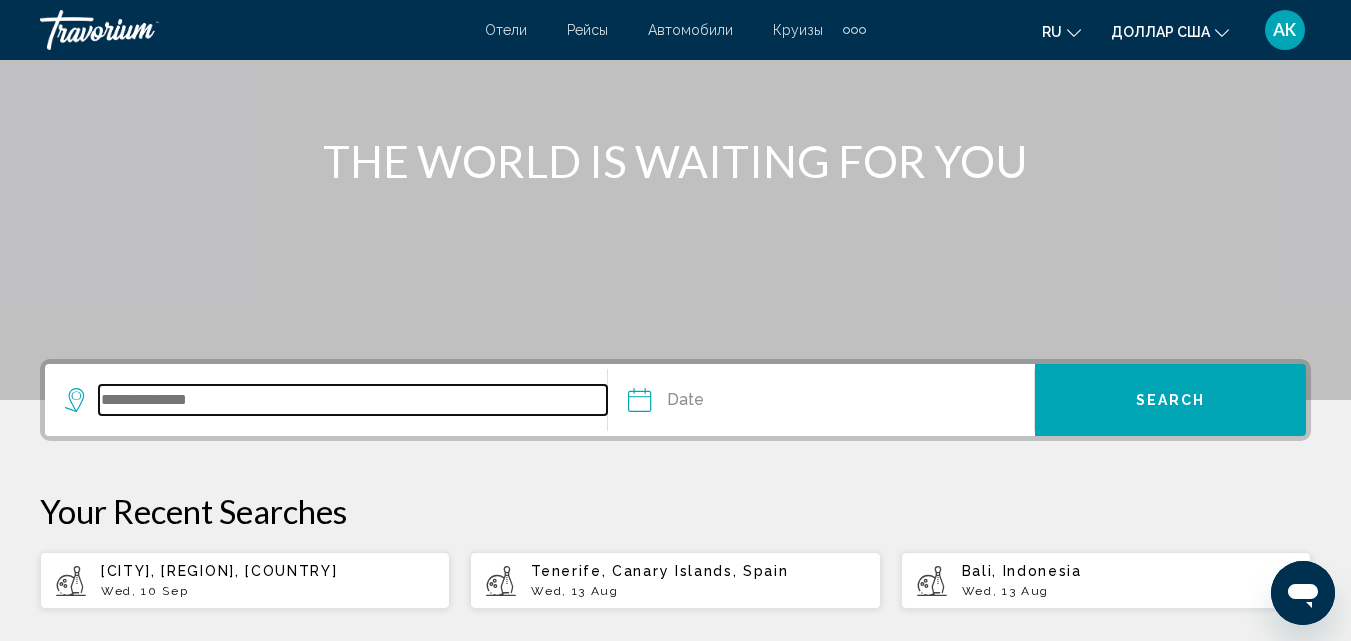 click at bounding box center (353, 400) 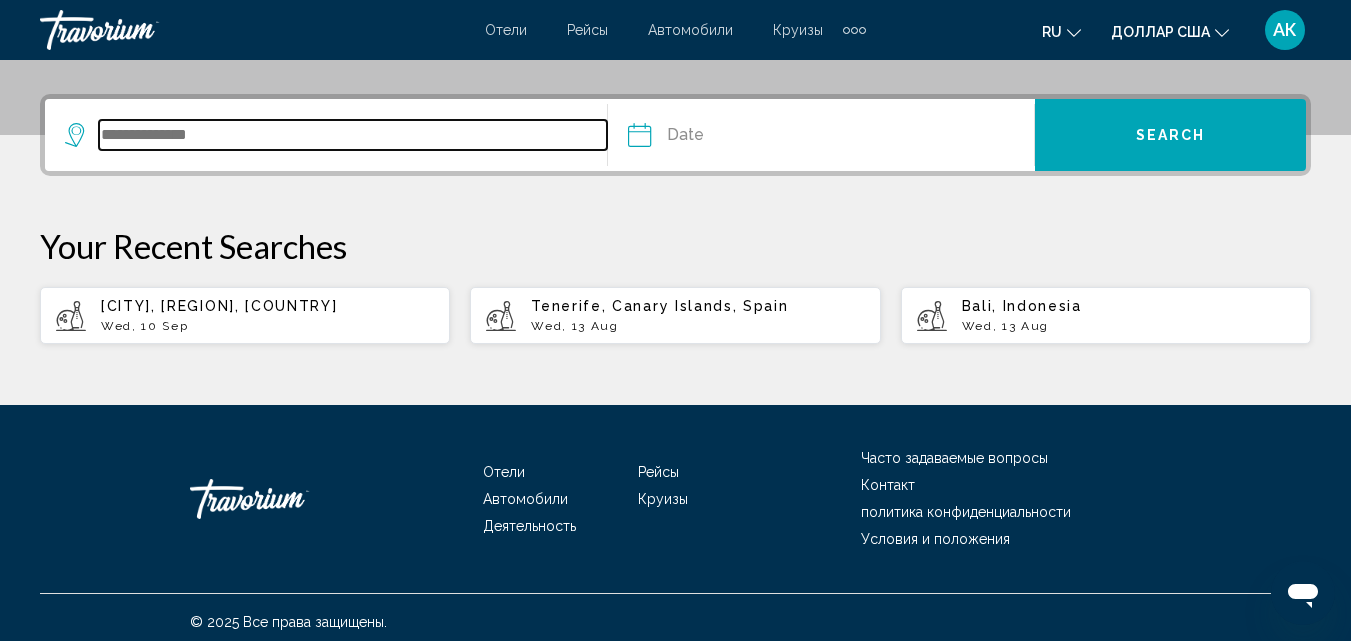 scroll, scrollTop: 474, scrollLeft: 0, axis: vertical 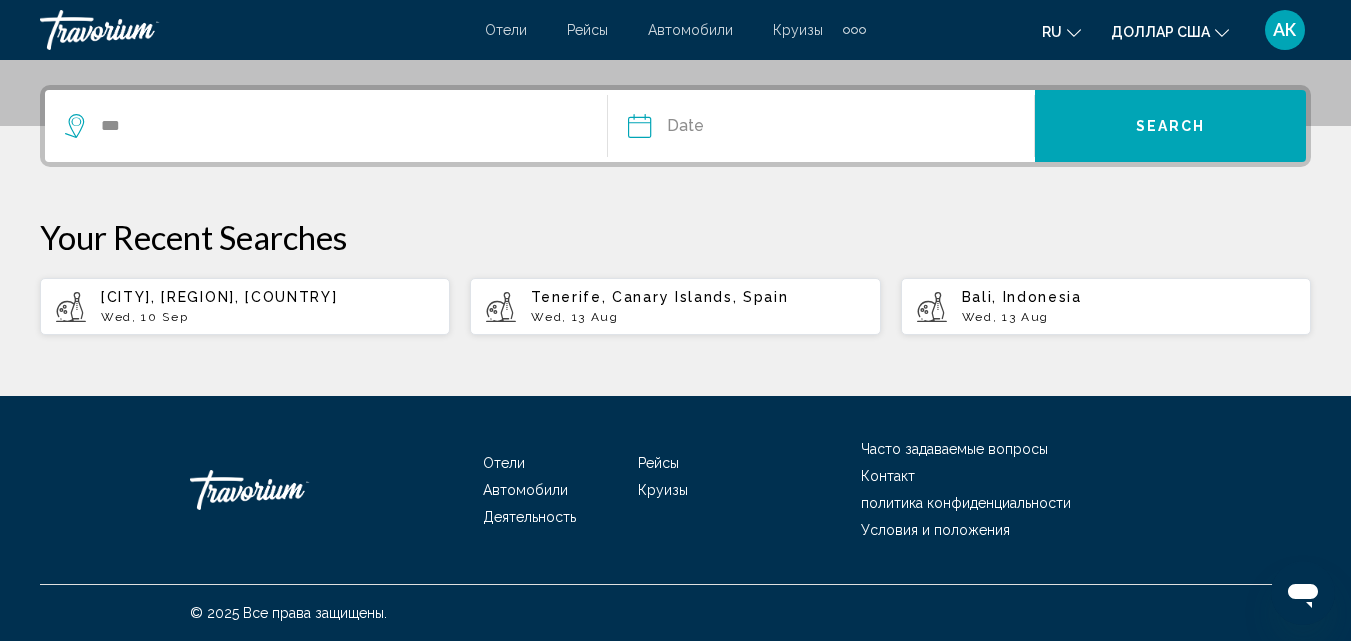 click on "[LOCATION], [REGION], [COUNTRY] [DAY_OF_WEEK], [DATE] [MONTH]" at bounding box center [697, 306] 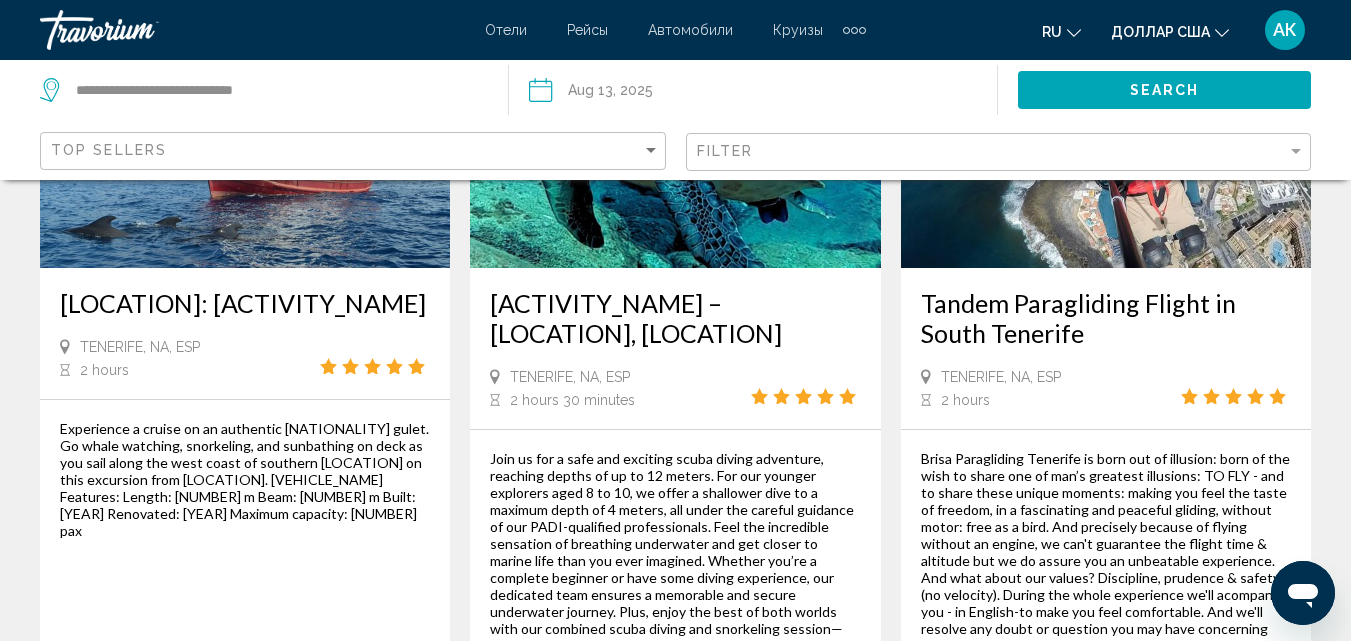scroll, scrollTop: 3000, scrollLeft: 0, axis: vertical 